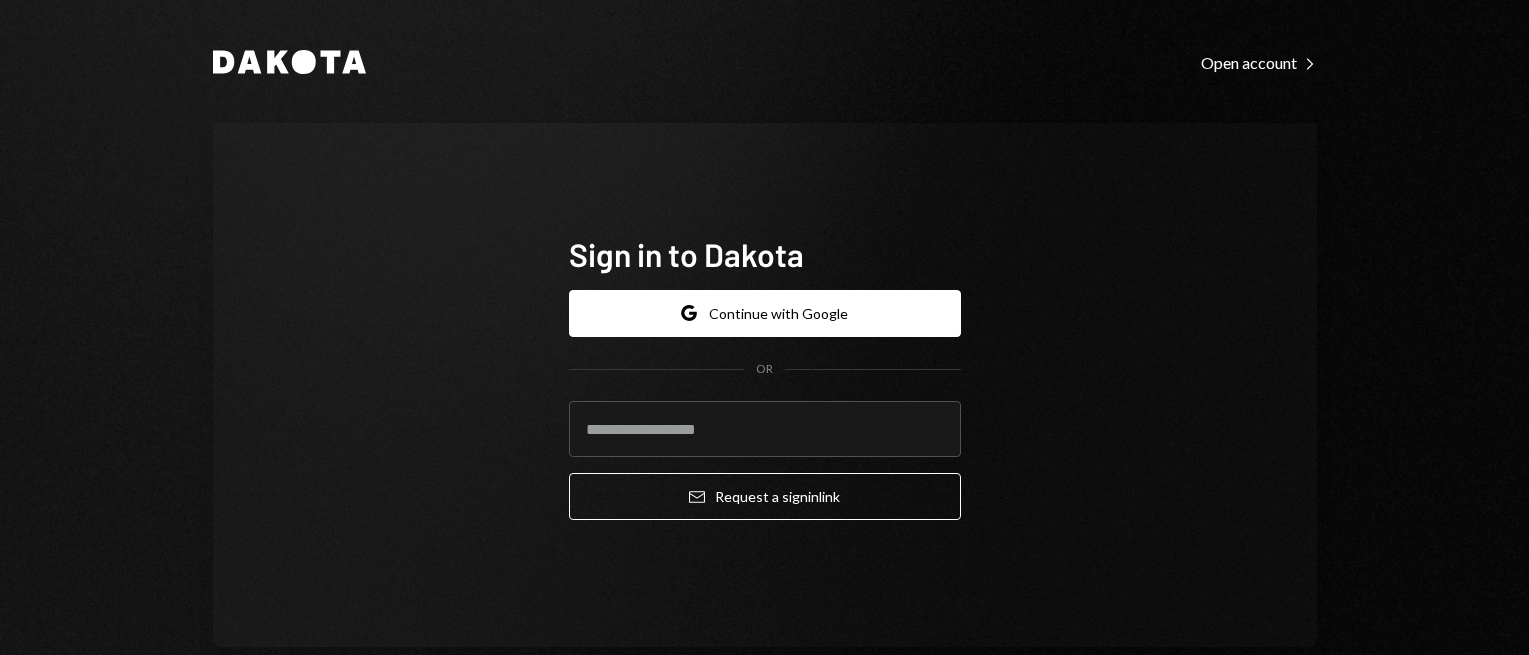 scroll, scrollTop: 0, scrollLeft: 0, axis: both 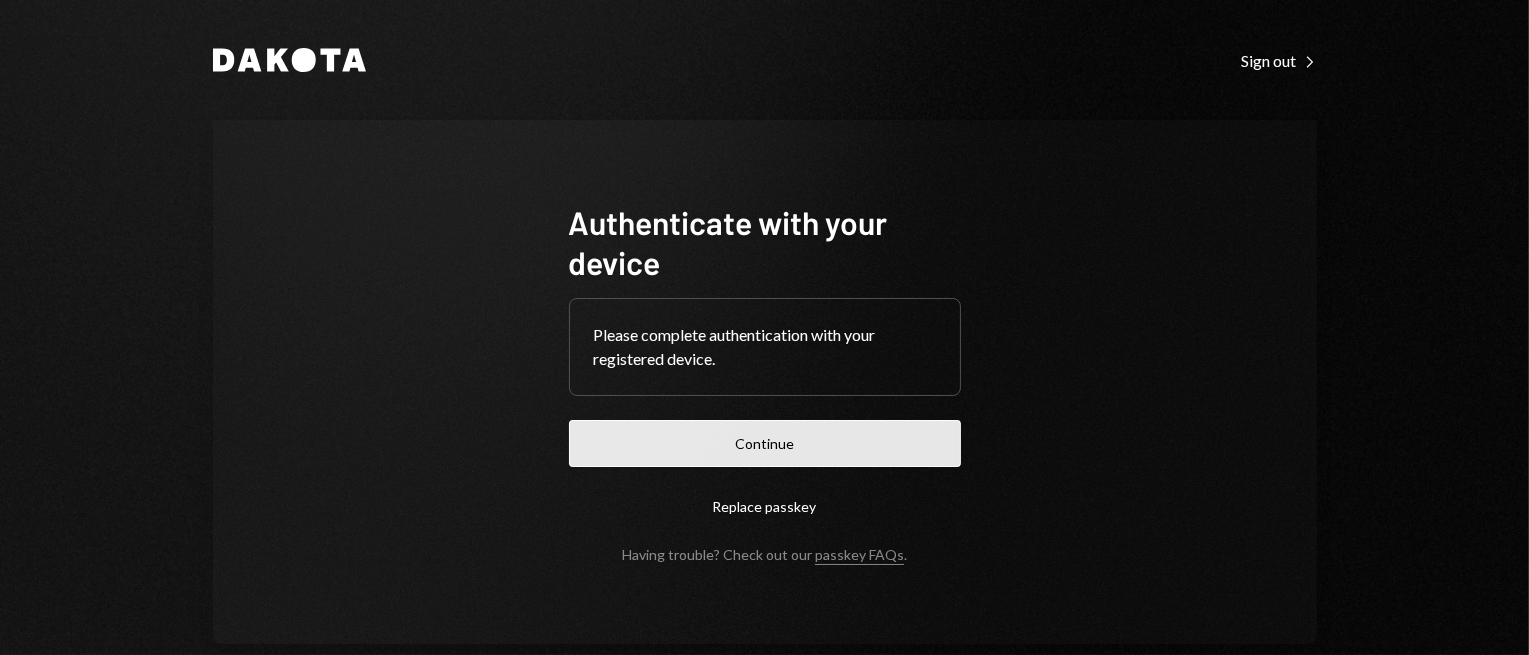 click on "Continue" at bounding box center (765, 443) 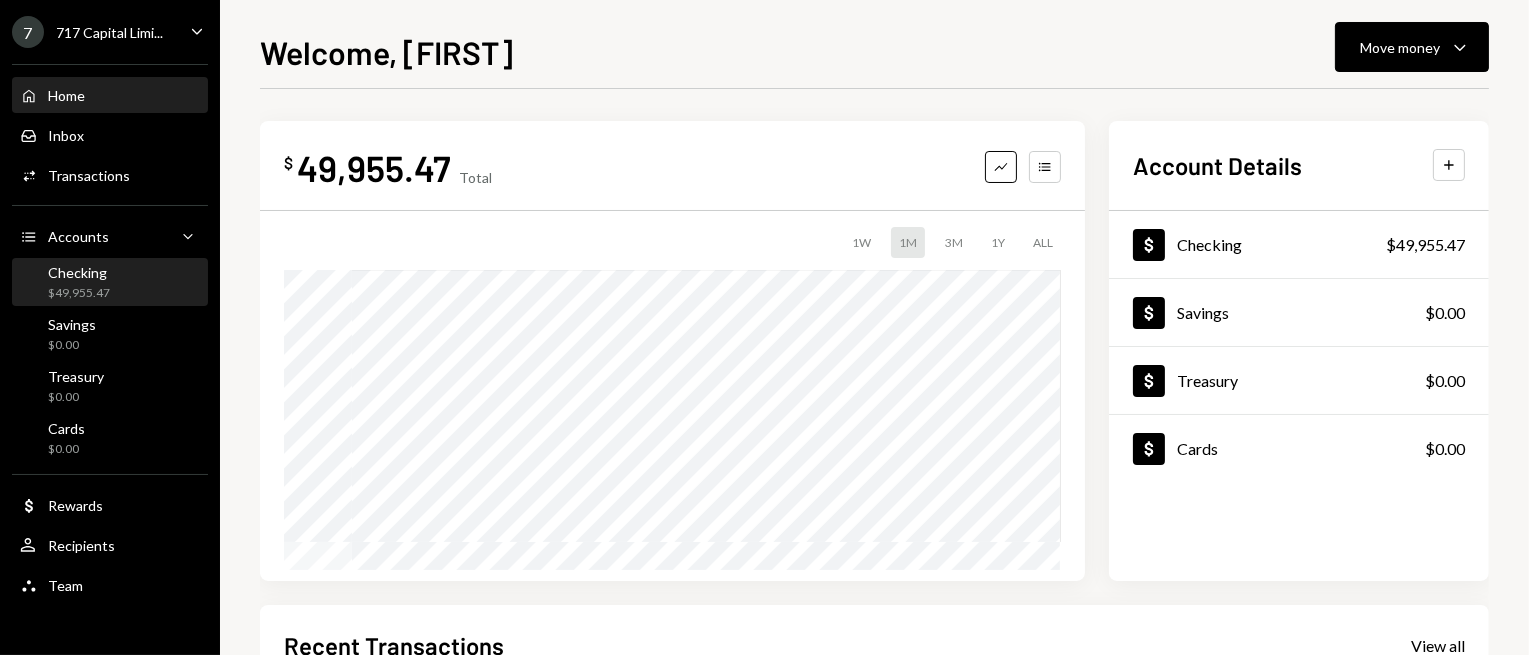click on "Checking $49,955.47" at bounding box center (110, 283) 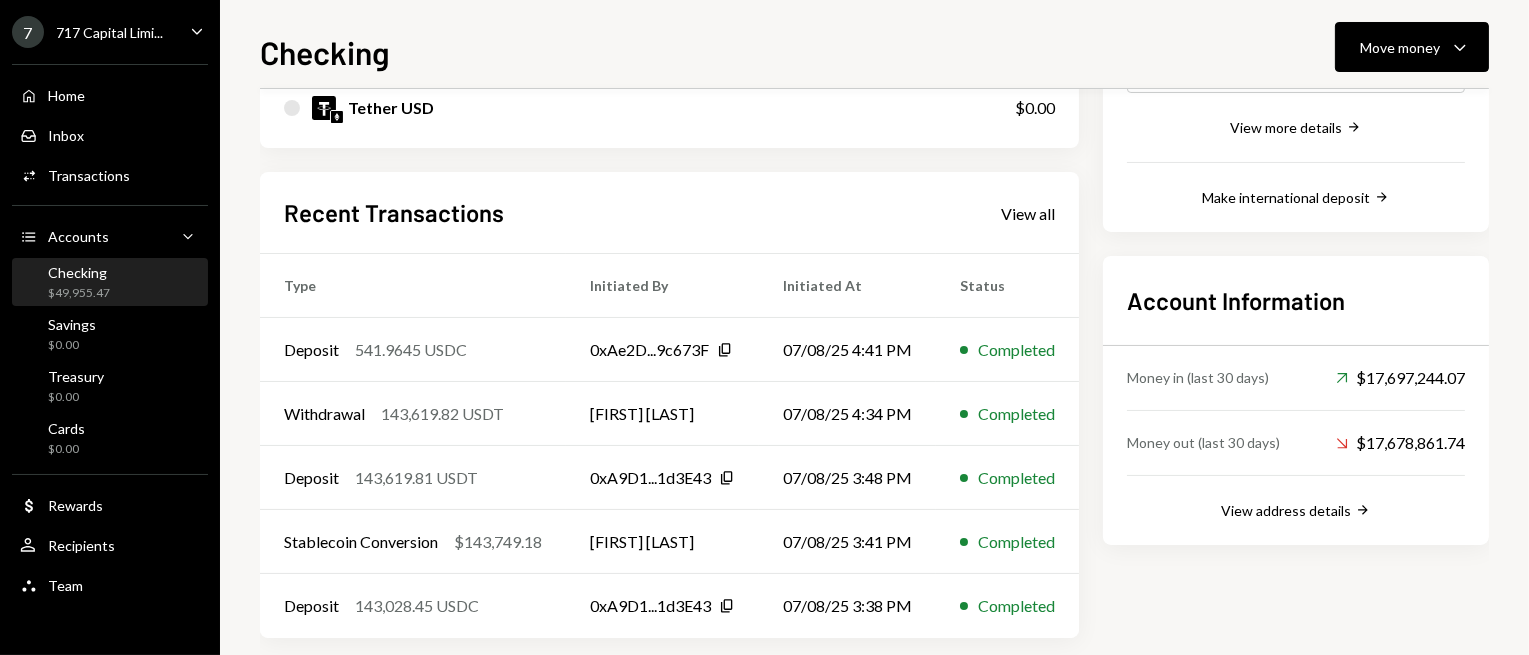 scroll, scrollTop: 418, scrollLeft: 0, axis: vertical 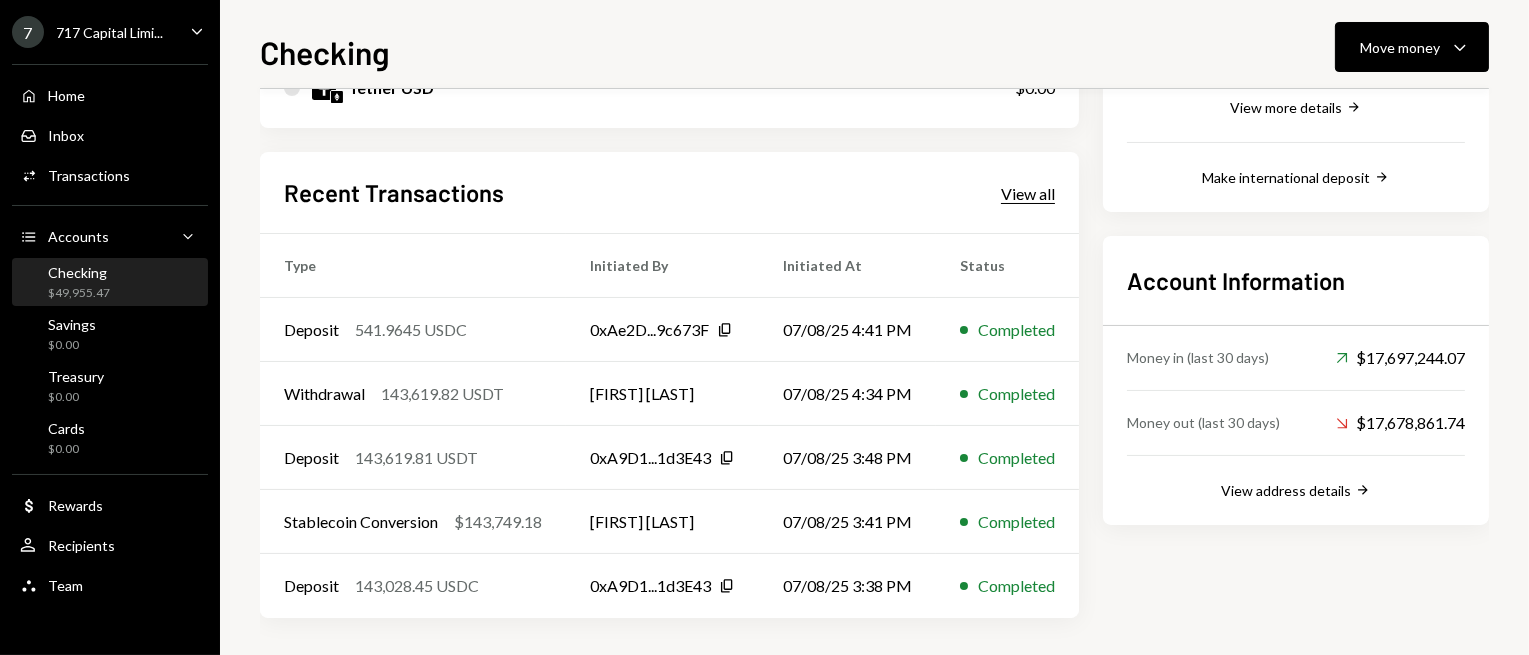click on "View all" at bounding box center (1028, 194) 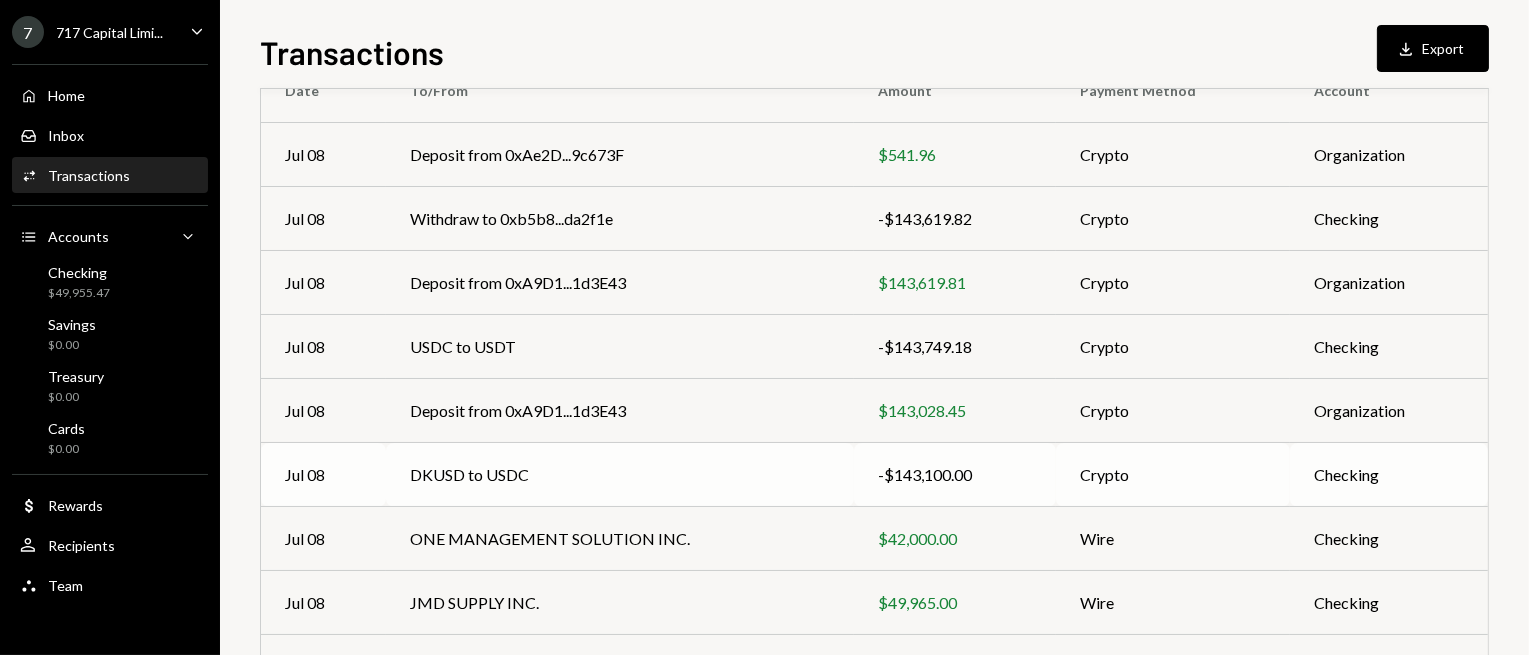 scroll, scrollTop: 300, scrollLeft: 0, axis: vertical 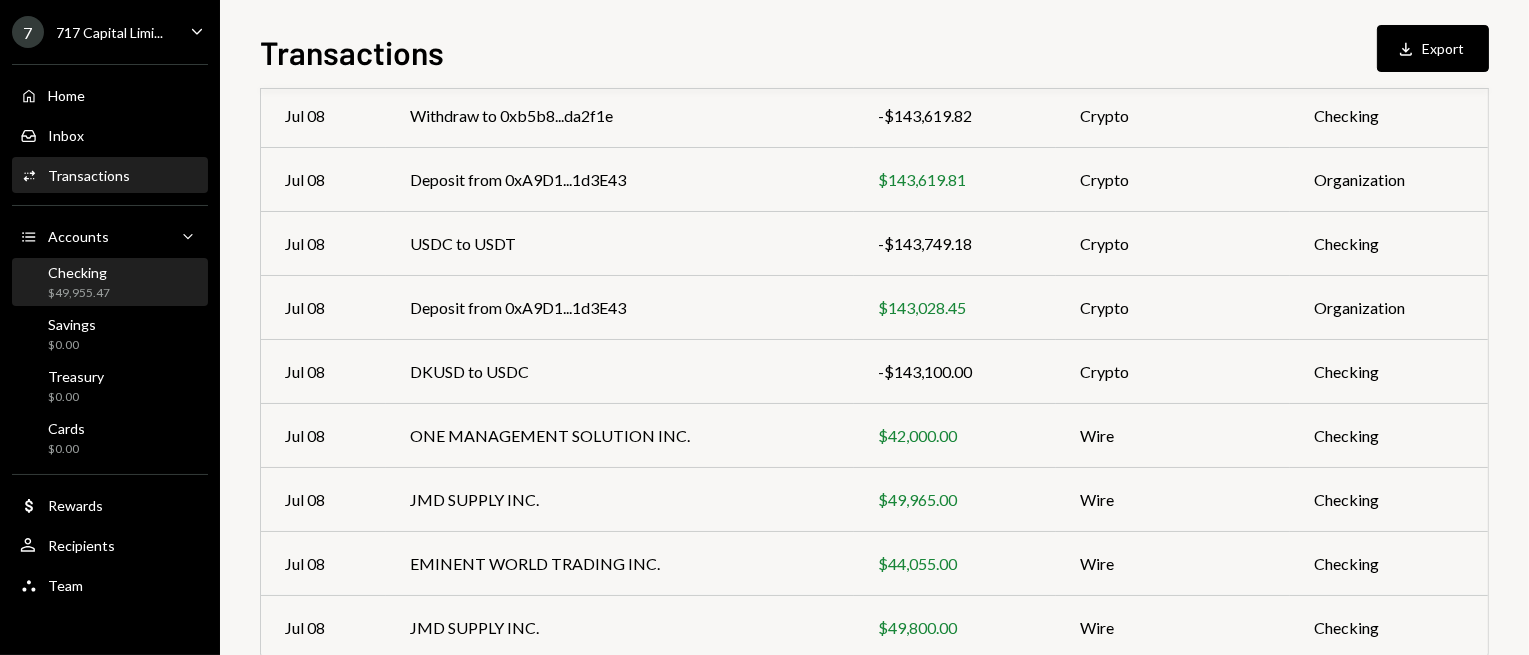 click on "Checking $49,955.47" at bounding box center [110, 283] 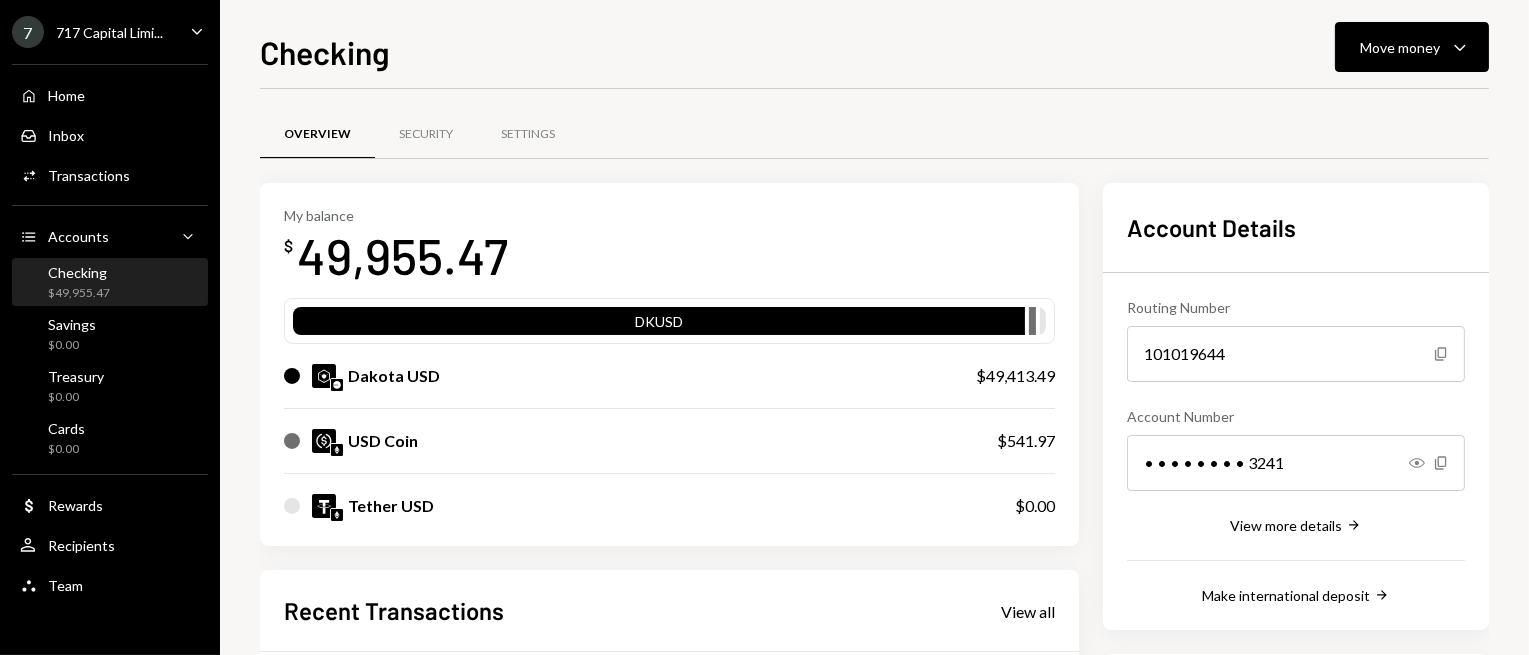 drag, startPoint x: 844, startPoint y: 255, endPoint x: 834, endPoint y: 256, distance: 10.049875 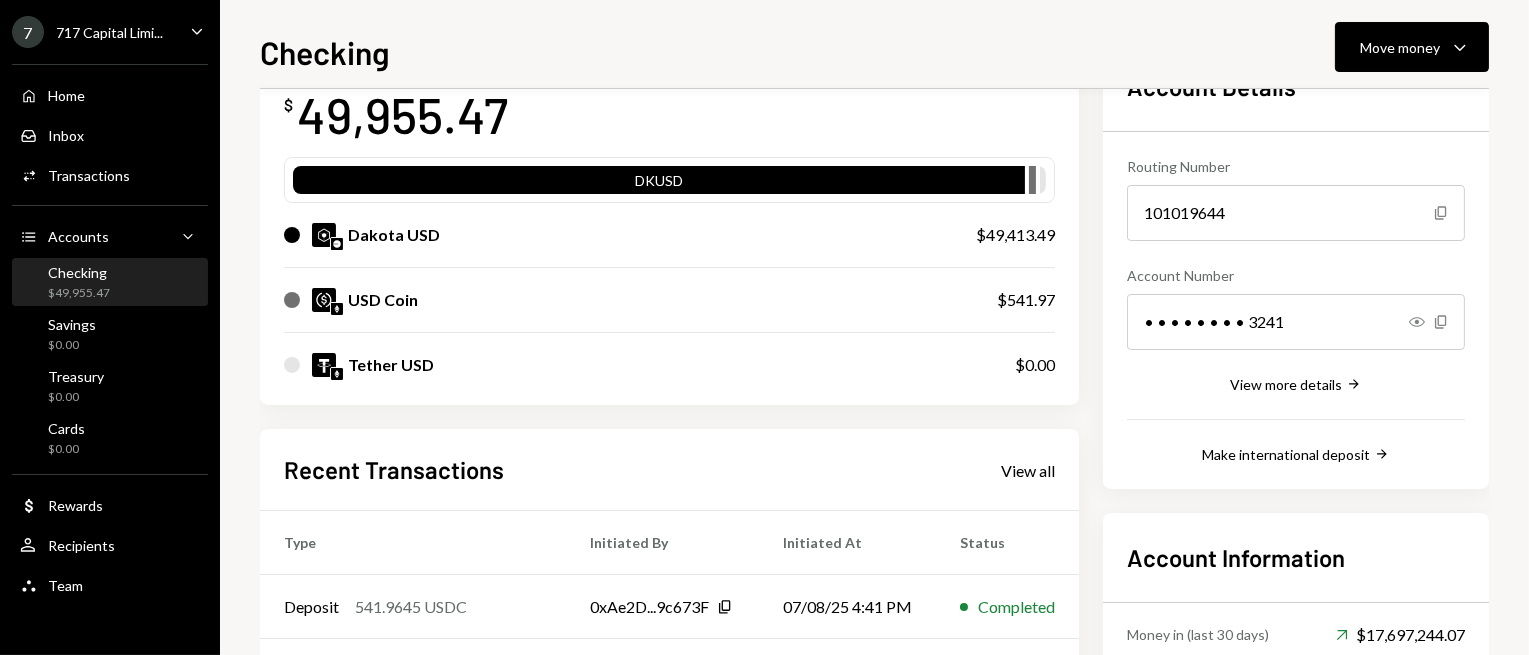 scroll, scrollTop: 200, scrollLeft: 0, axis: vertical 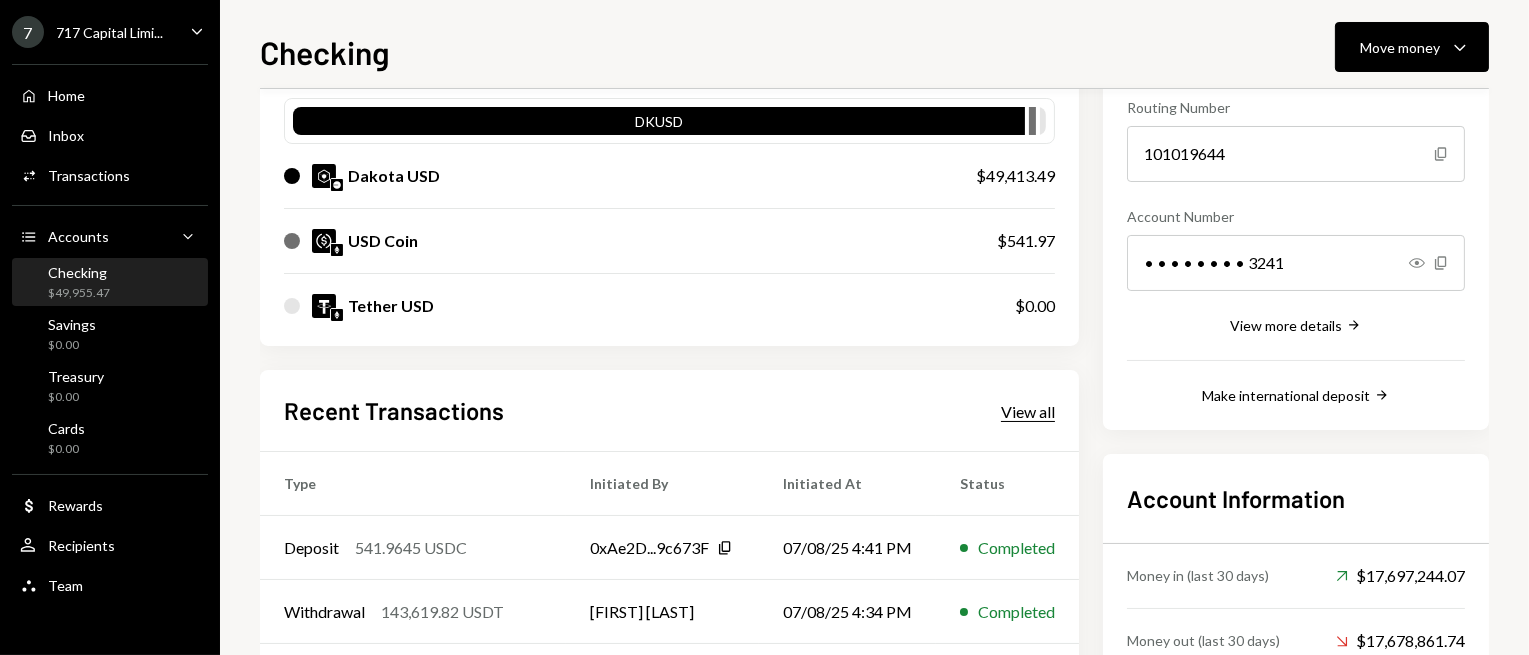 click on "View all" at bounding box center (1028, 412) 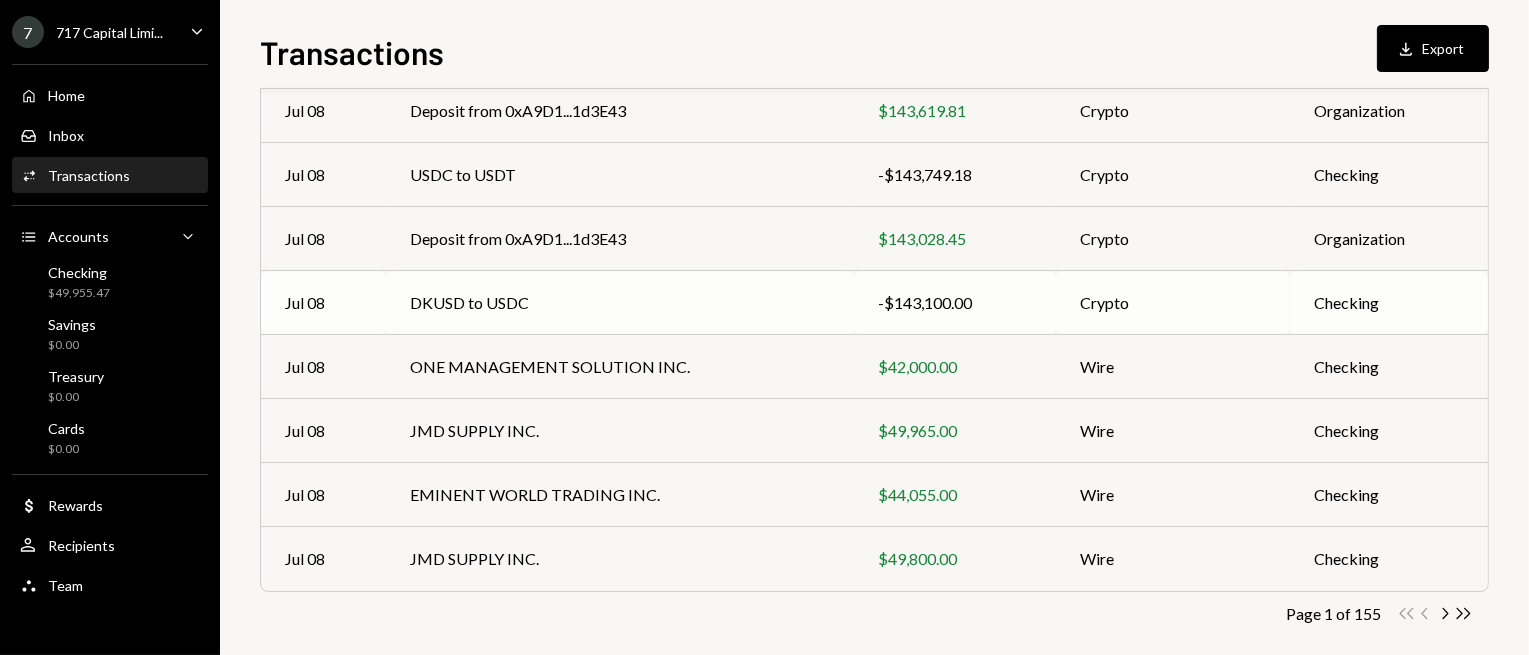 scroll, scrollTop: 392, scrollLeft: 0, axis: vertical 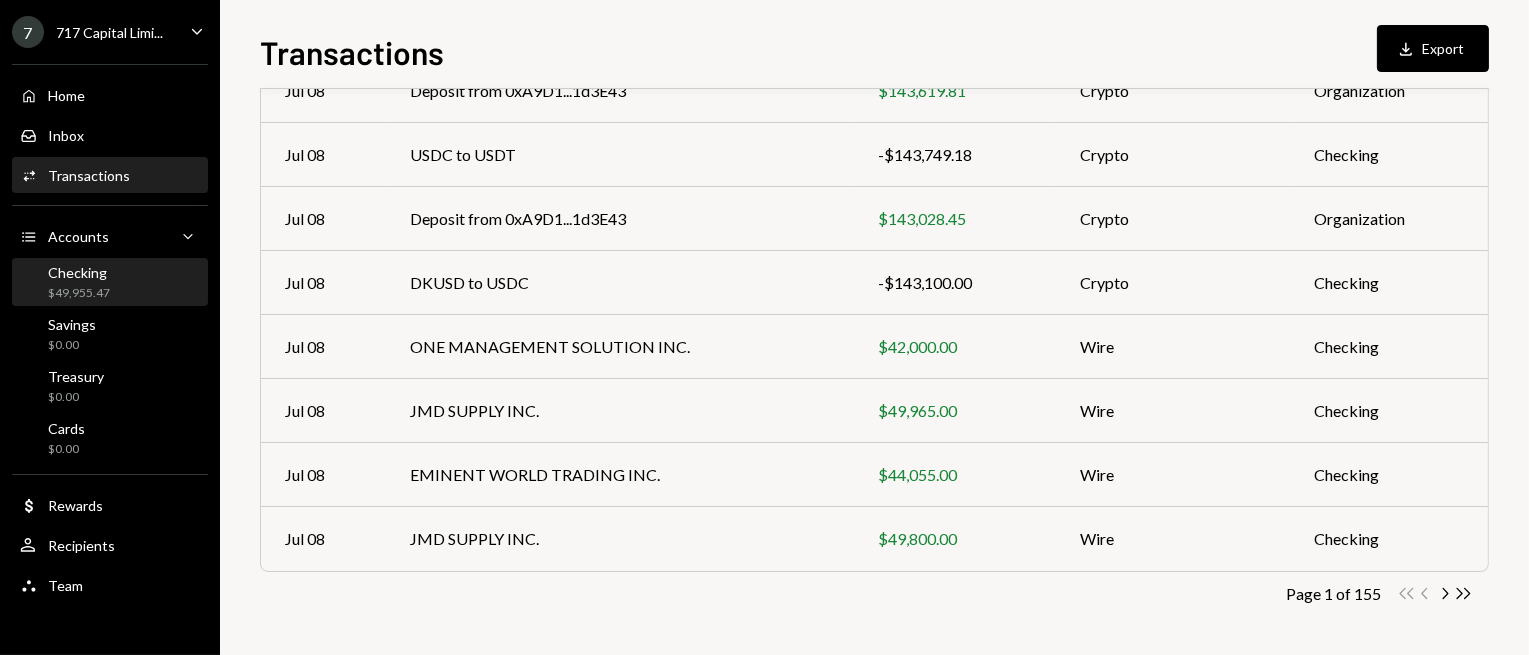 click on "$49,955.47" at bounding box center [79, 293] 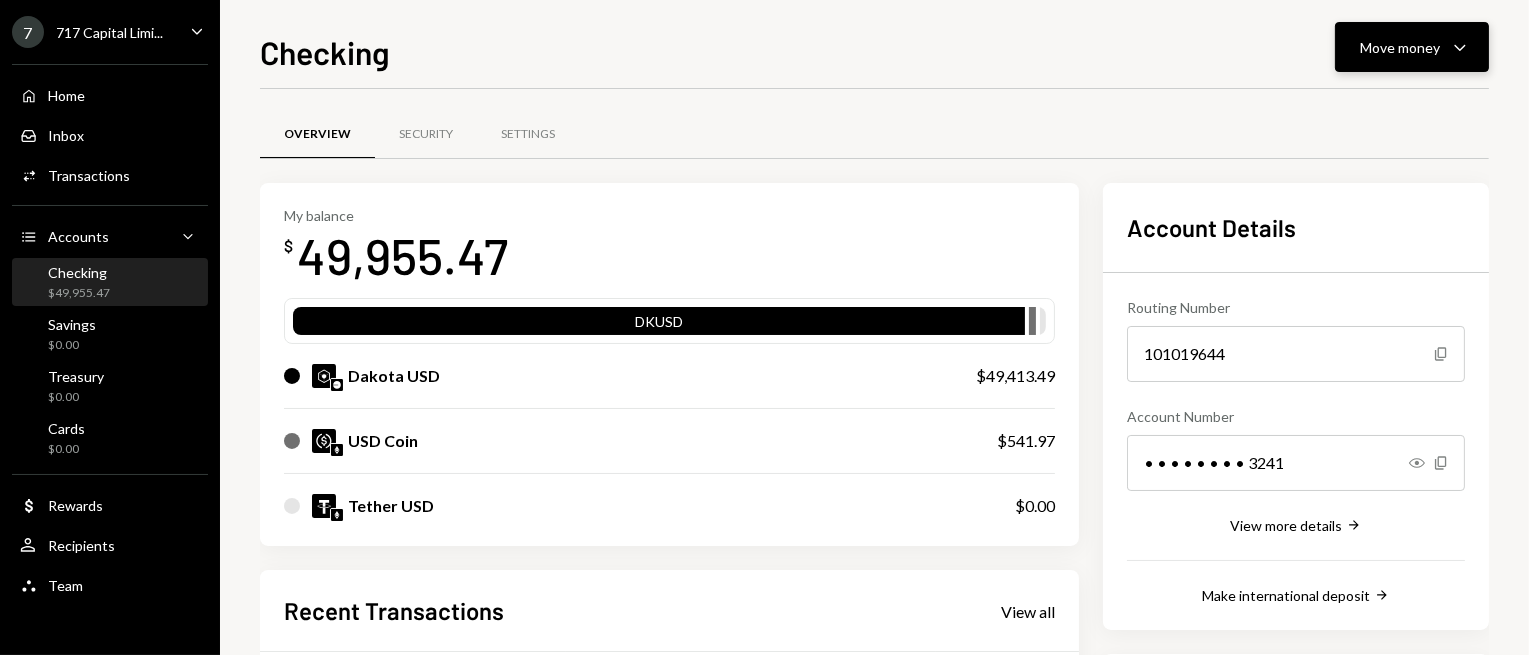 click on "Move money Caret Down" at bounding box center (1412, 47) 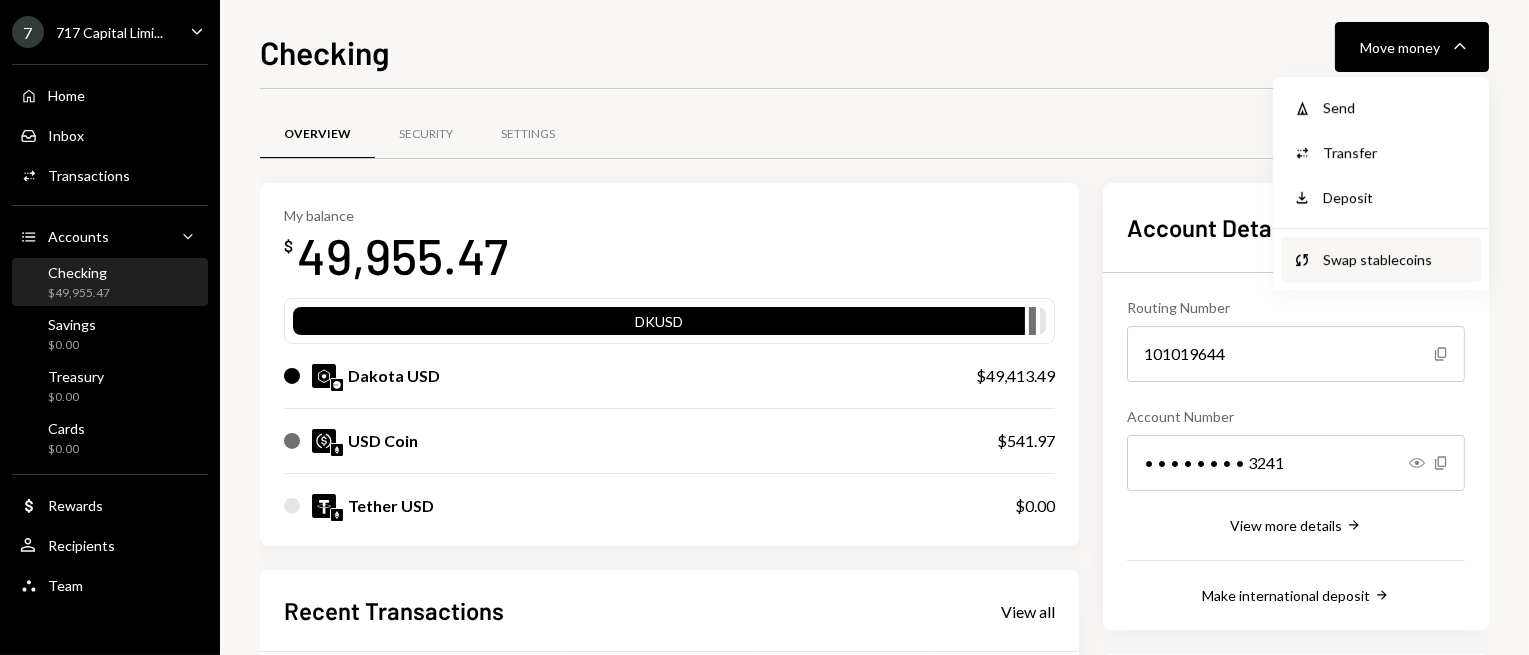 click on "Swap stablecoins" at bounding box center [1396, 107] 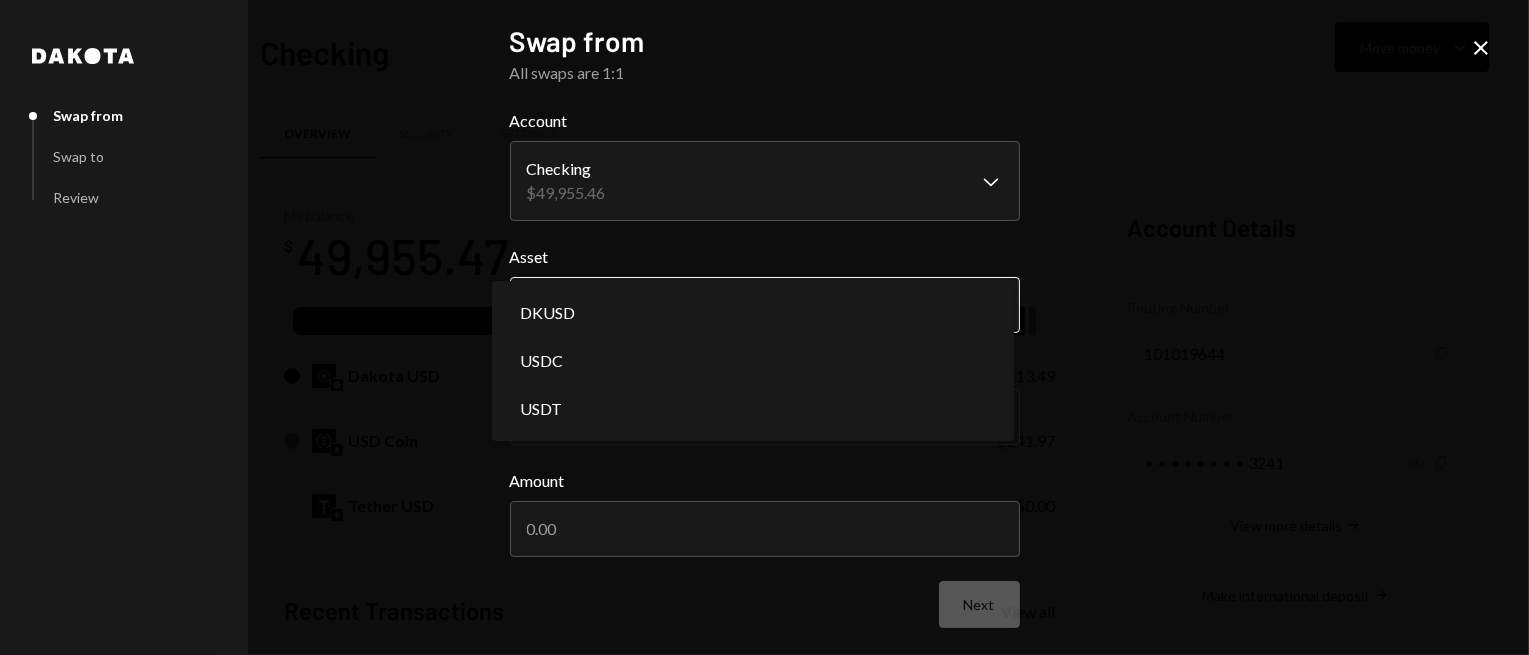 click on "7 717 Capital Limi... Caret Down Home Home Inbox Inbox Activities Transactions Accounts Accounts Caret Down Checking $49,955.47 Savings $0.00 Treasury $0.00 Cards $0.00 Dollar Rewards User Recipients Team Team Checking Move money Caret Down Overview Security Settings My balance $ 49,955.47 DKUSD Dakota USD $49,413.49 USD Coin $541.97 Tether USD $0.00 Recent Transactions View all Type Initiated By Initiated At Status Deposit 541.9645  USDC 0xAe2D...9c673F Copy 07/08/25 4:41 PM Completed Withdrawal 143,619.82  USDT [FIRST] [LAST] 07/08/25 4:34 PM Completed Deposit 143,619.81  USDT 0xA9D1...1d3E43 Copy 07/08/25 3:48 PM Completed Stablecoin Conversion $143,749.18 [FIRST] [LAST] 07/08/25 3:41 PM Completed Deposit 143,028.45  USDC 0xA9D1...1d3E43 Copy 07/08/25 3:38 PM Completed Account Details Routing Number 101019644 Copy Account Number • • • • • • • •  3241 Show Copy View more details Right Arrow Make international deposit Right Arrow Account Information Money in (last 30 days) Up Right Arrow [CITY]" at bounding box center (764, 327) 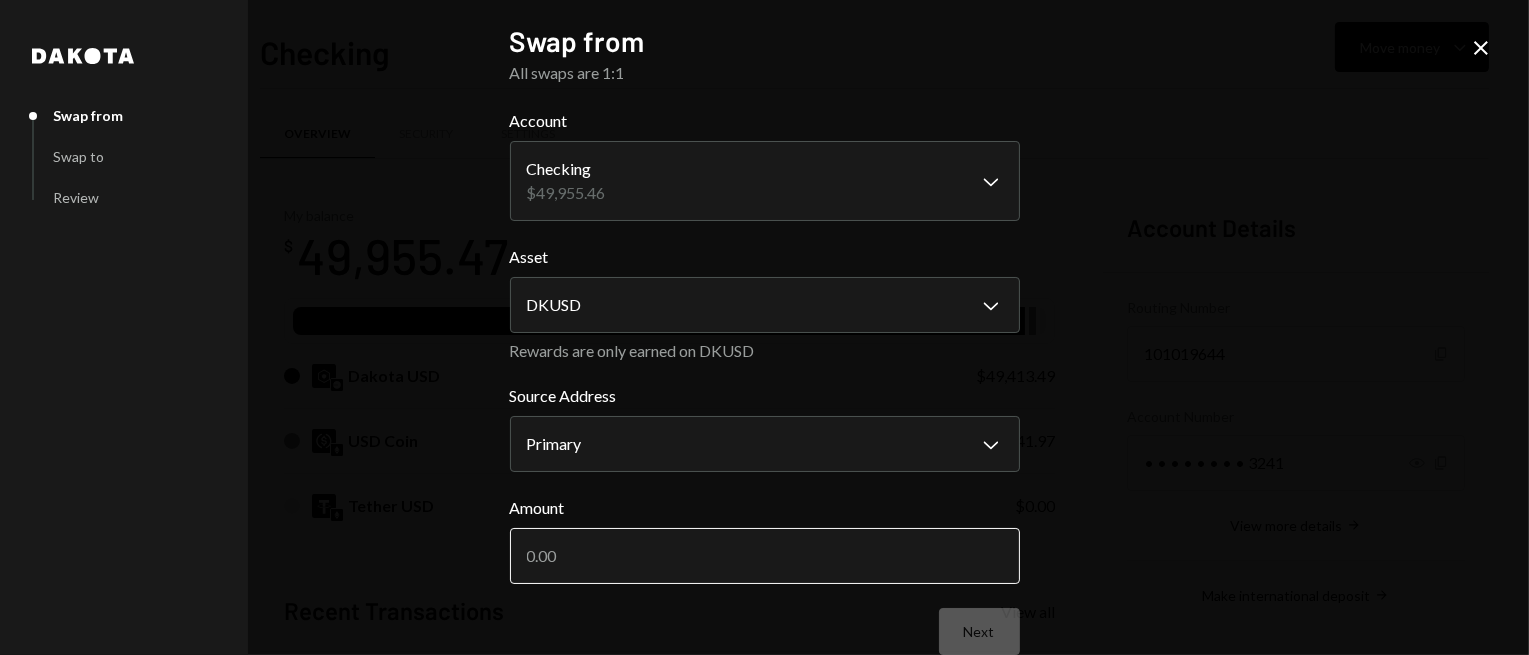 drag, startPoint x: 721, startPoint y: 562, endPoint x: 818, endPoint y: 553, distance: 97.41663 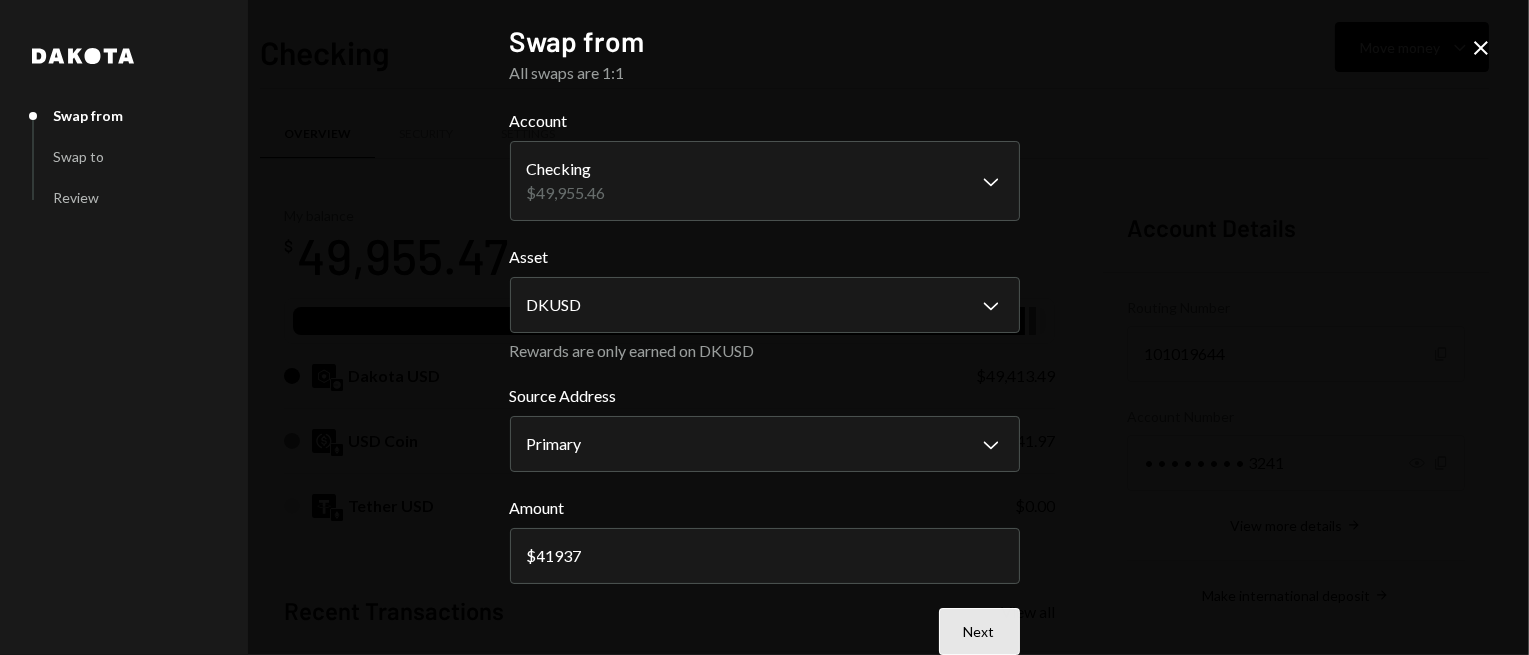 type on "41937" 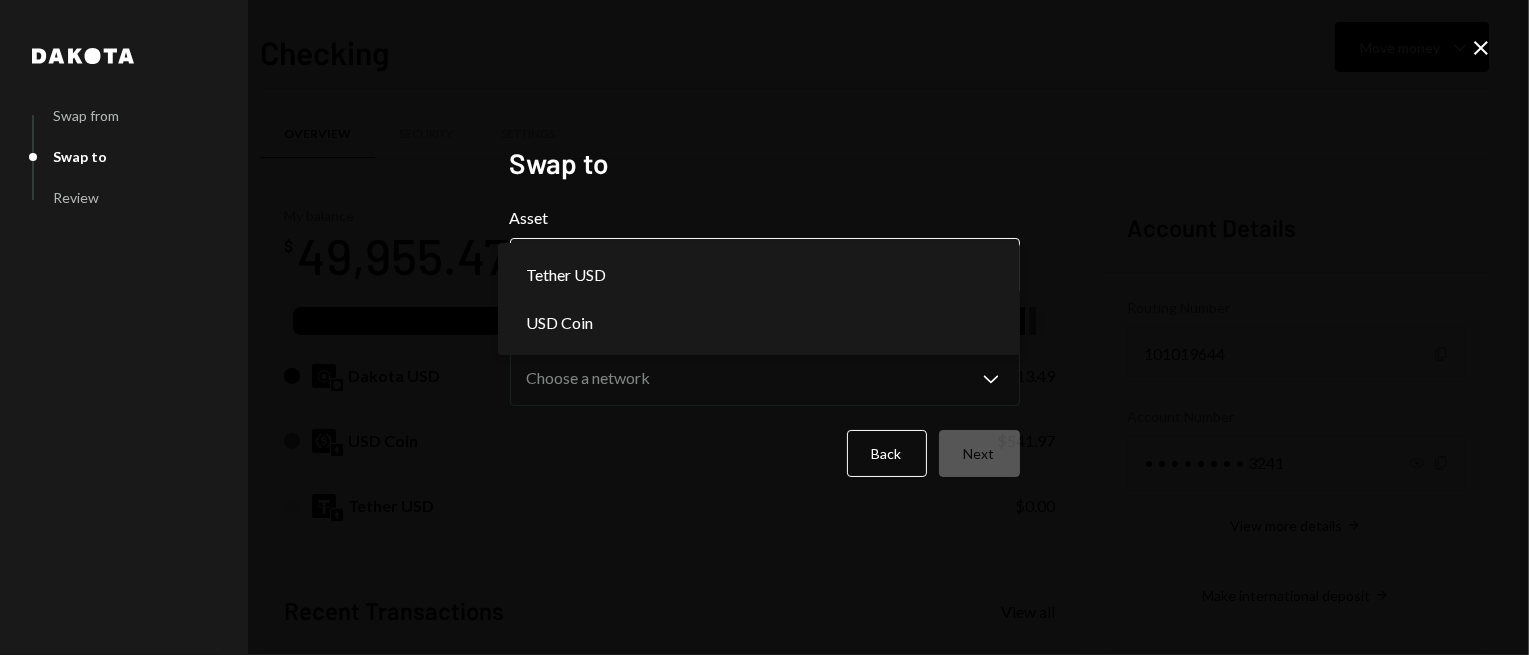 click on "7 717 Capital Limi... Caret Down Home Home Inbox Inbox Activities Transactions Accounts Accounts Caret Down Checking $49,955.47 Savings $0.00 Treasury $0.00 Cards $0.00 Dollar Rewards User Recipients Team Team Checking Move money Caret Down Overview Security Settings My balance $ 49,955.47 DKUSD Dakota USD $49,413.49 USD Coin $541.97 Tether USD $0.00 Recent Transactions View all Type Initiated By Initiated At Status Deposit 541.9645  USDC 0xAe2D...9c673F Copy 07/08/25 4:41 PM Completed Withdrawal 143,619.82  USDT [FIRST] [LAST] 07/08/25 4:34 PM Completed Deposit 143,619.81  USDT 0xA9D1...1d3E43 Copy 07/08/25 3:48 PM Completed Stablecoin Conversion $143,749.18 [FIRST] [LAST] 07/08/25 3:41 PM Completed Deposit 143,028.45  USDC 0xA9D1...1d3E43 Copy 07/08/25 3:38 PM Completed Account Details Routing Number 101019644 Copy Account Number • • • • • • • •  3241 Show Copy View more details Right Arrow Make international deposit Right Arrow Account Information Money in (last 30 days) Up Right Arrow [CITY]" at bounding box center (764, 327) 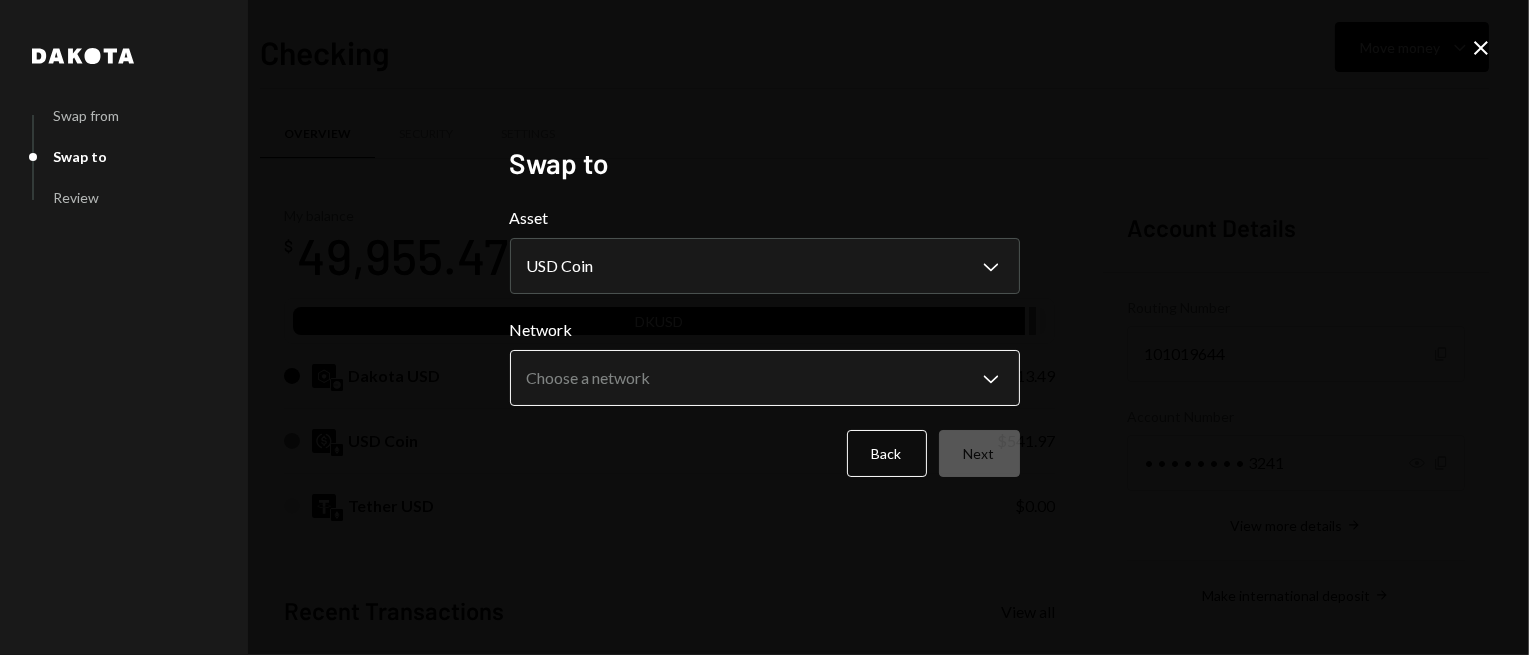 click on "7 717 Capital Limi... Caret Down Home Home Inbox Inbox Activities Transactions Accounts Accounts Caret Down Checking $49,955.47 Savings $0.00 Treasury $0.00 Cards $0.00 Dollar Rewards User Recipients Team Team Checking Move money Caret Down Overview Security Settings My balance $ 49,955.47 DKUSD Dakota USD $49,413.49 USD Coin $541.97 Tether USD $0.00 Recent Transactions View all Type Initiated By Initiated At Status Deposit 541.9645  USDC 0xAe2D...9c673F Copy 07/08/25 4:41 PM Completed Withdrawal 143,619.82  USDT [FIRST] [LAST] 07/08/25 4:34 PM Completed Deposit 143,619.81  USDT 0xA9D1...1d3E43 Copy 07/08/25 3:48 PM Completed Stablecoin Conversion $143,749.18 [FIRST] [LAST] 07/08/25 3:41 PM Completed Deposit 143,028.45  USDC 0xA9D1...1d3E43 Copy 07/08/25 3:38 PM Completed Account Details Routing Number 101019644 Copy Account Number • • • • • • • •  3241 Show Copy View more details Right Arrow Make international deposit Right Arrow Account Information Money in (last 30 days) Up Right Arrow [CITY]" at bounding box center (764, 327) 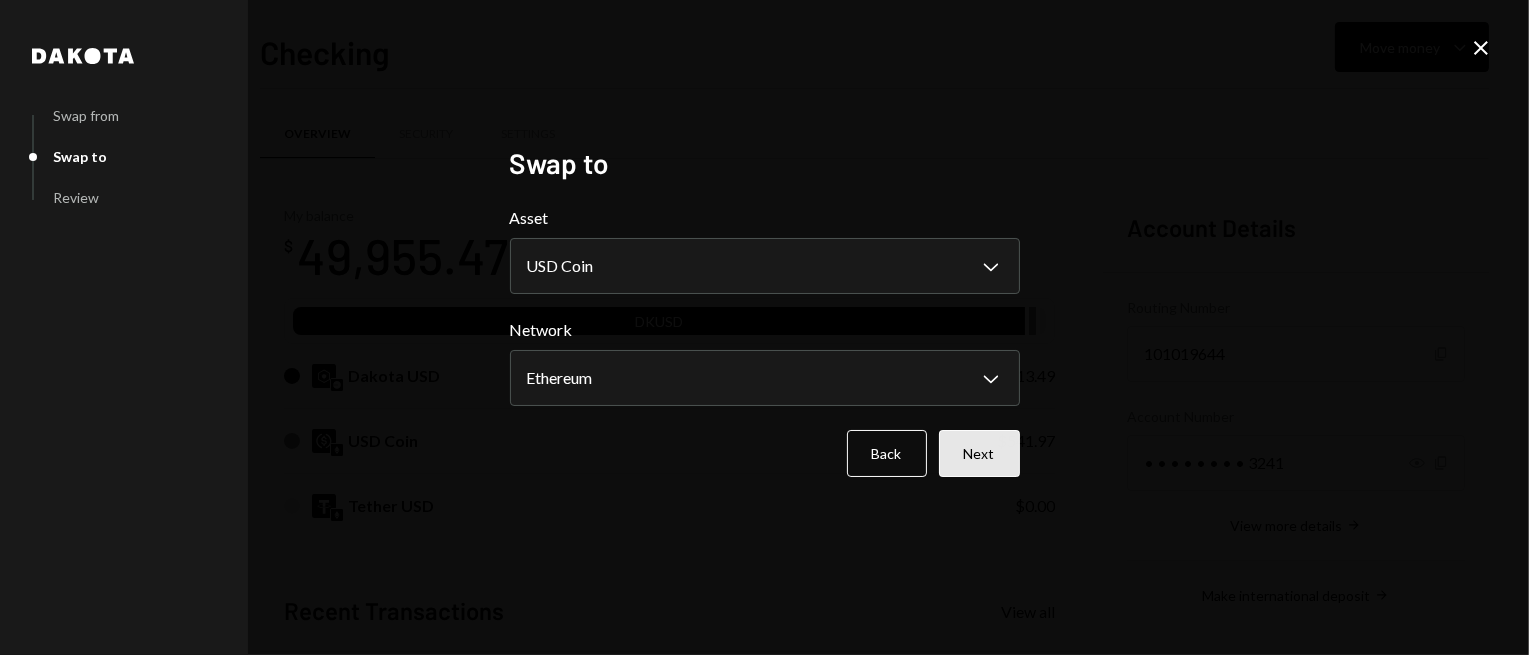 click on "Next" at bounding box center (979, 453) 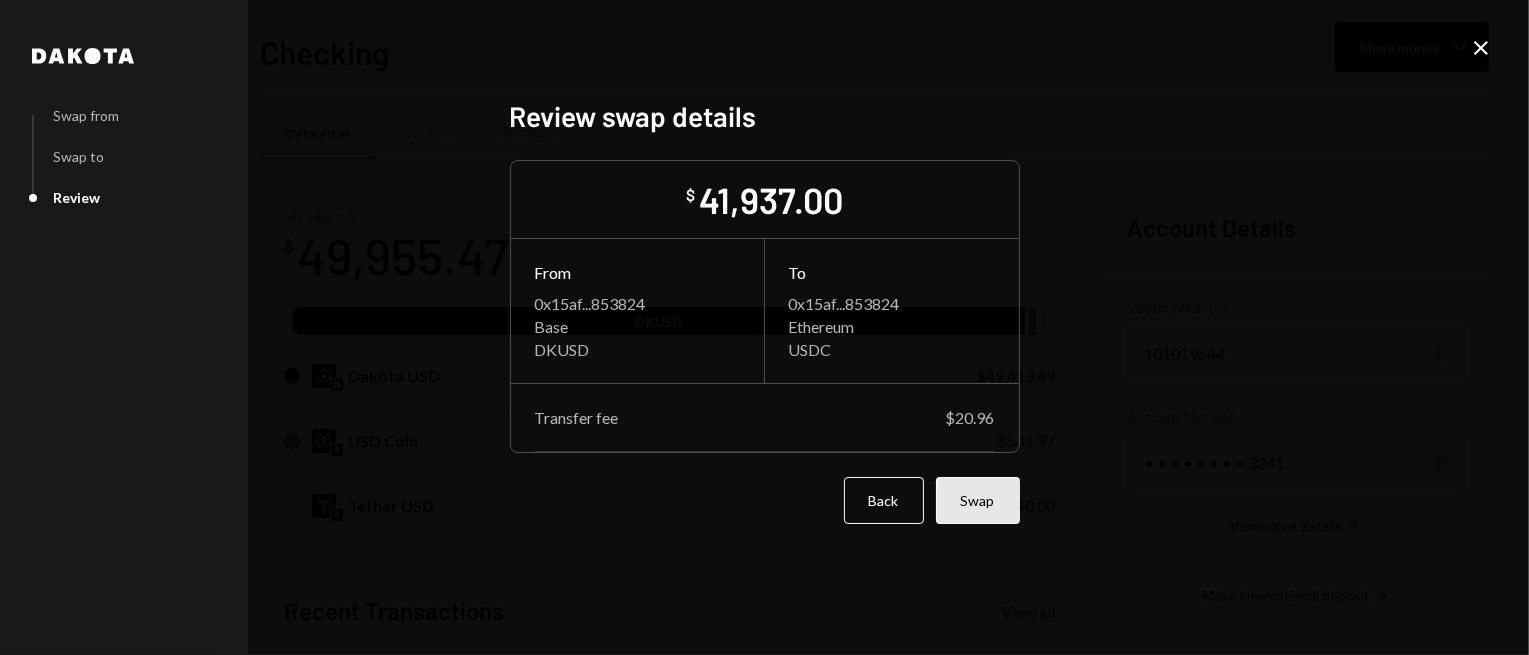click on "Swap" at bounding box center [978, 500] 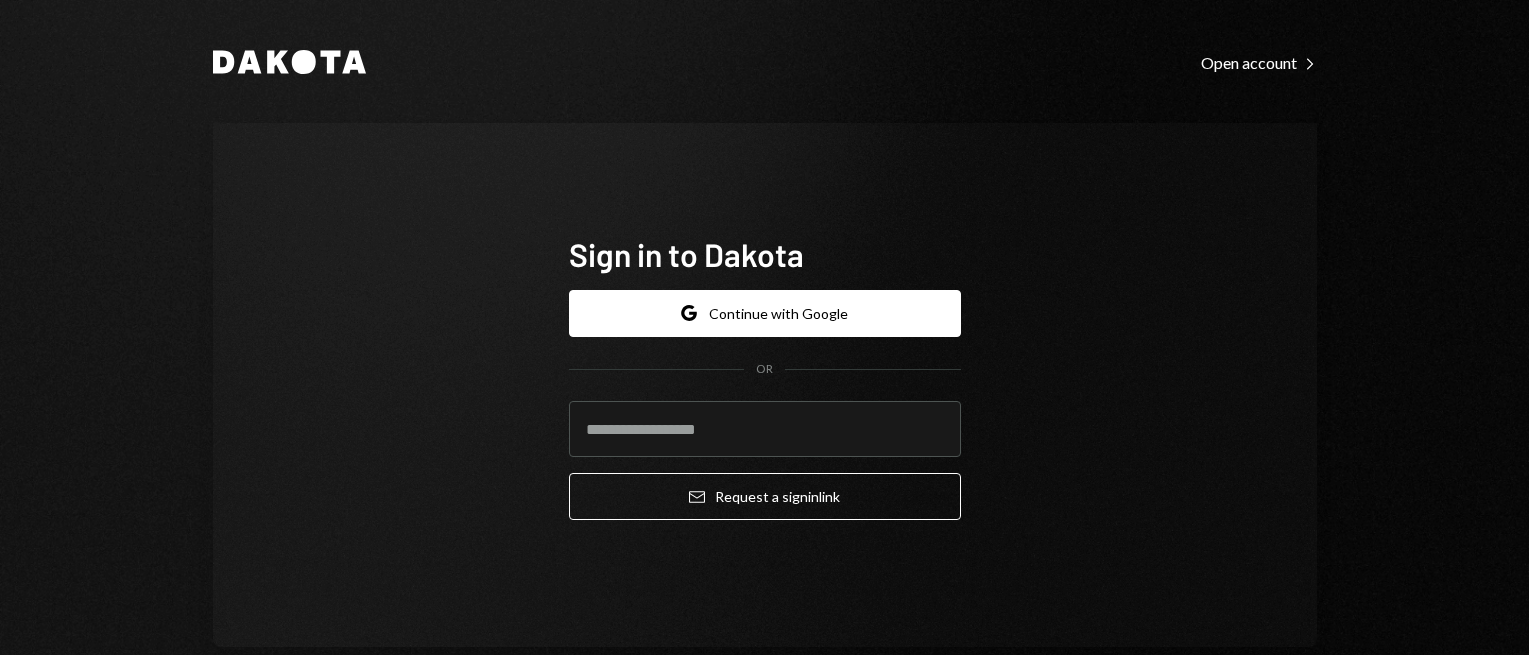 scroll, scrollTop: 0, scrollLeft: 0, axis: both 